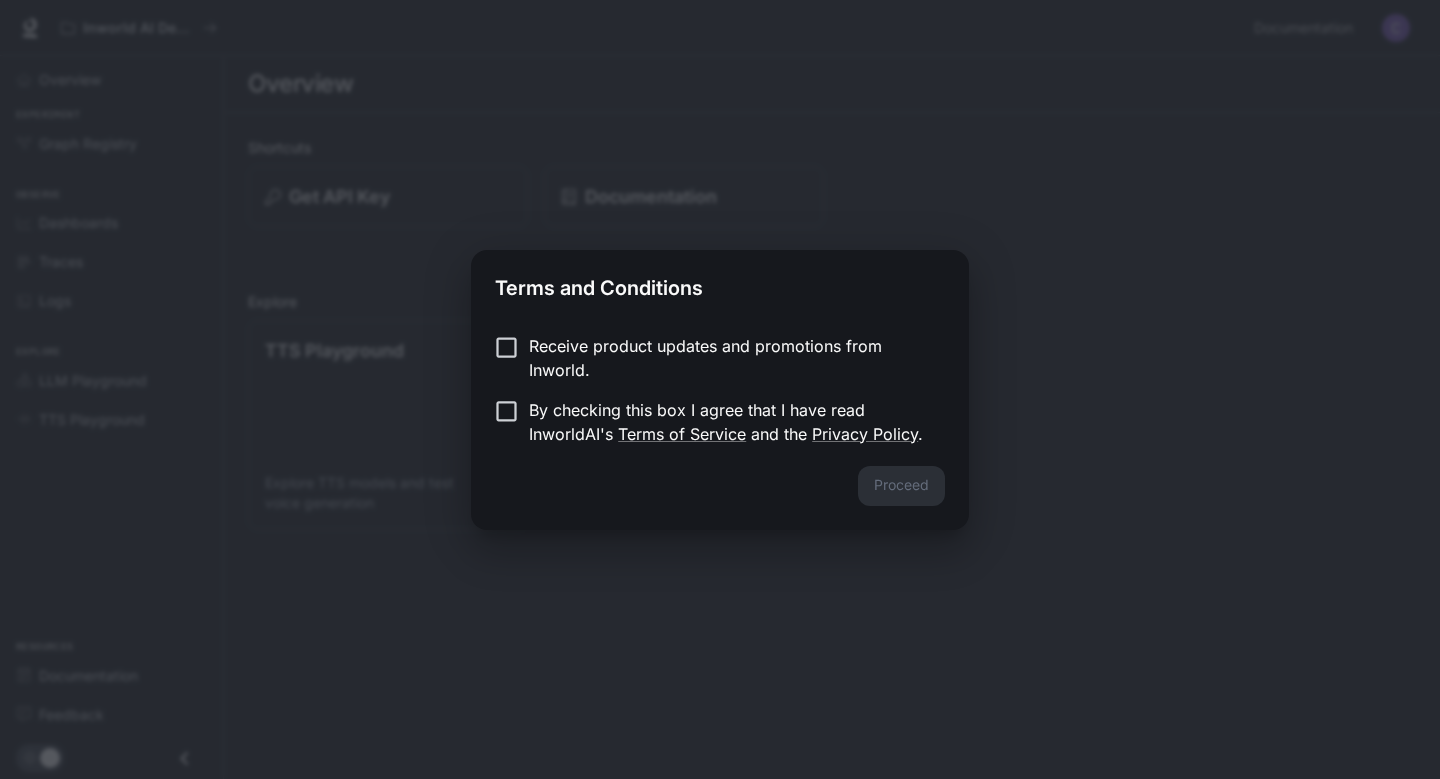 scroll, scrollTop: 0, scrollLeft: 0, axis: both 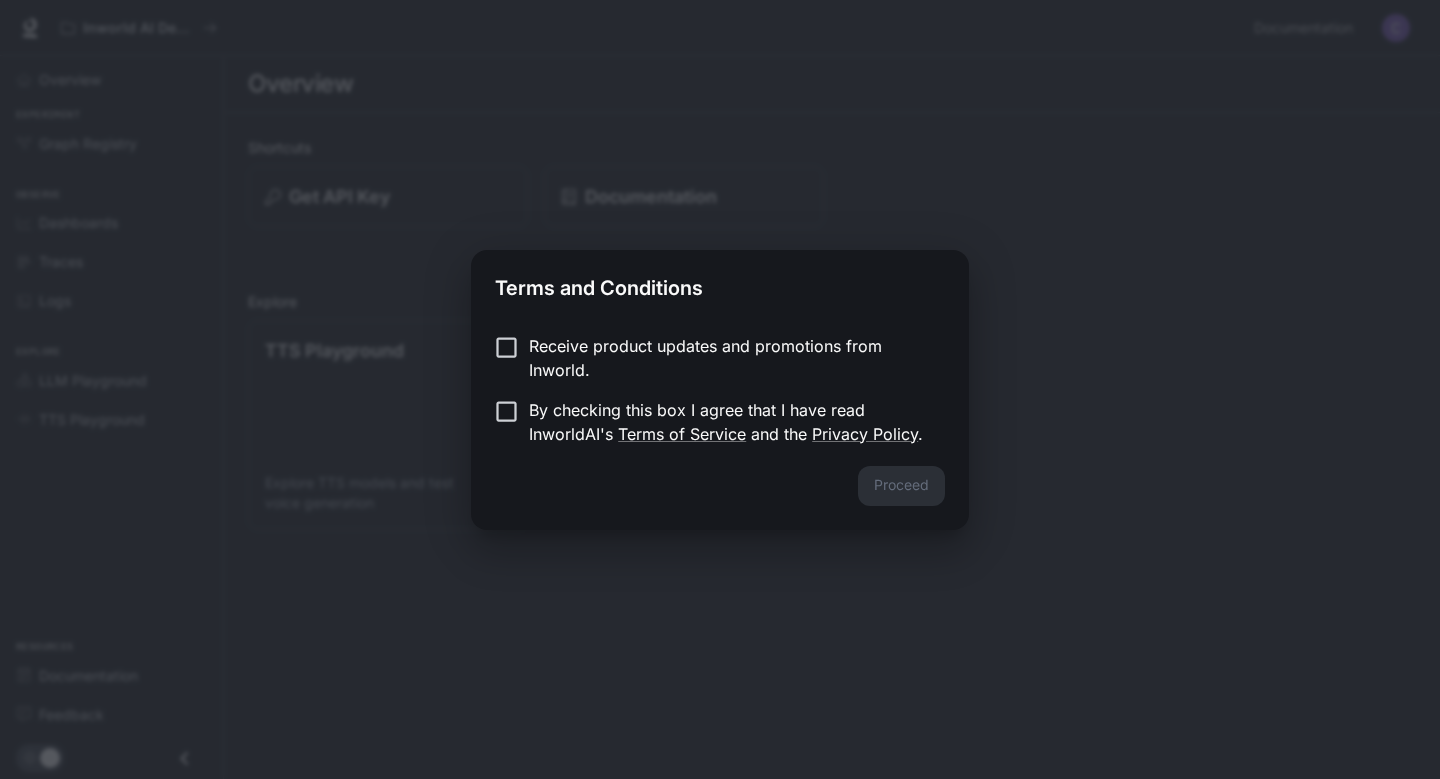 click on "By checking this box I agree that I have read InworldAI's   Terms of Service   and the   Privacy Policy ." at bounding box center [729, 422] 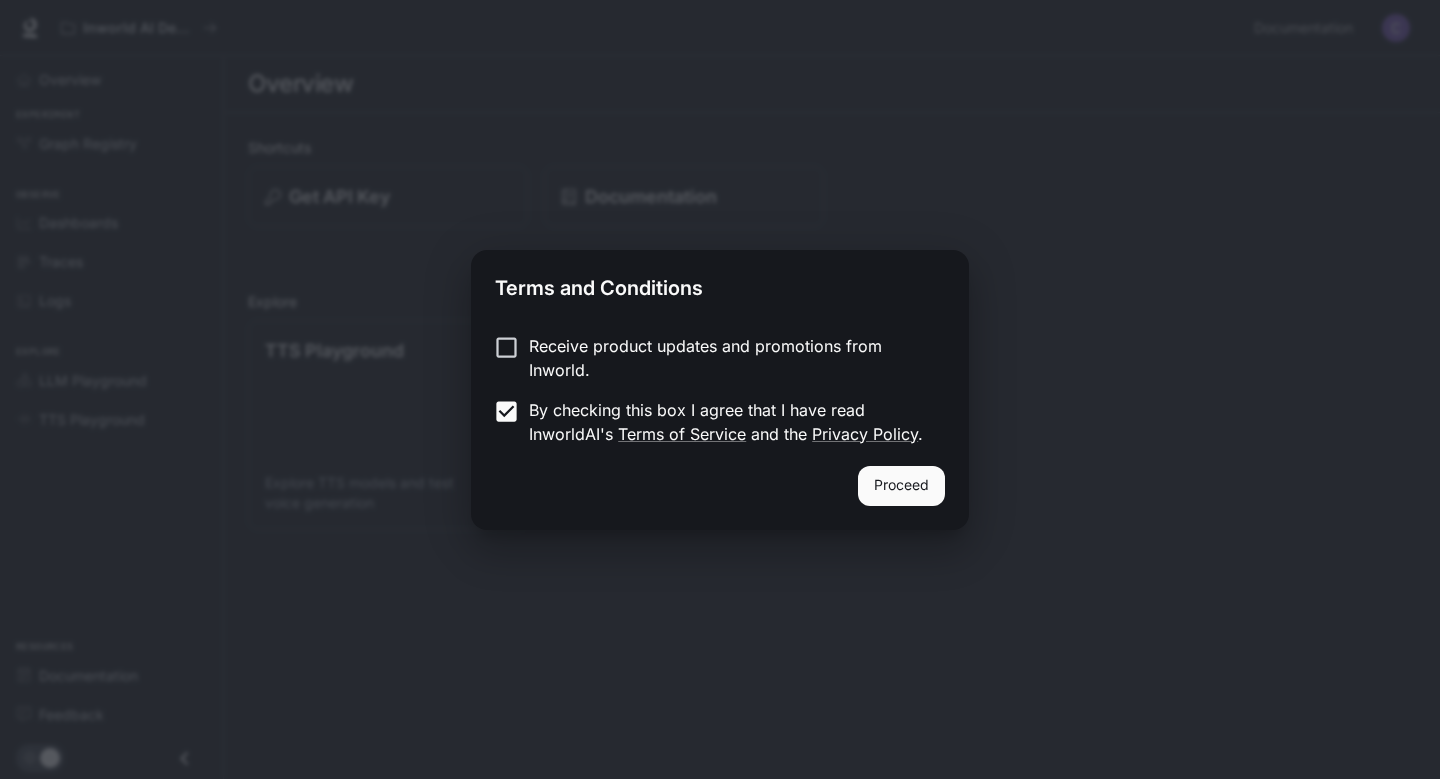 click on "Proceed" at bounding box center [901, 486] 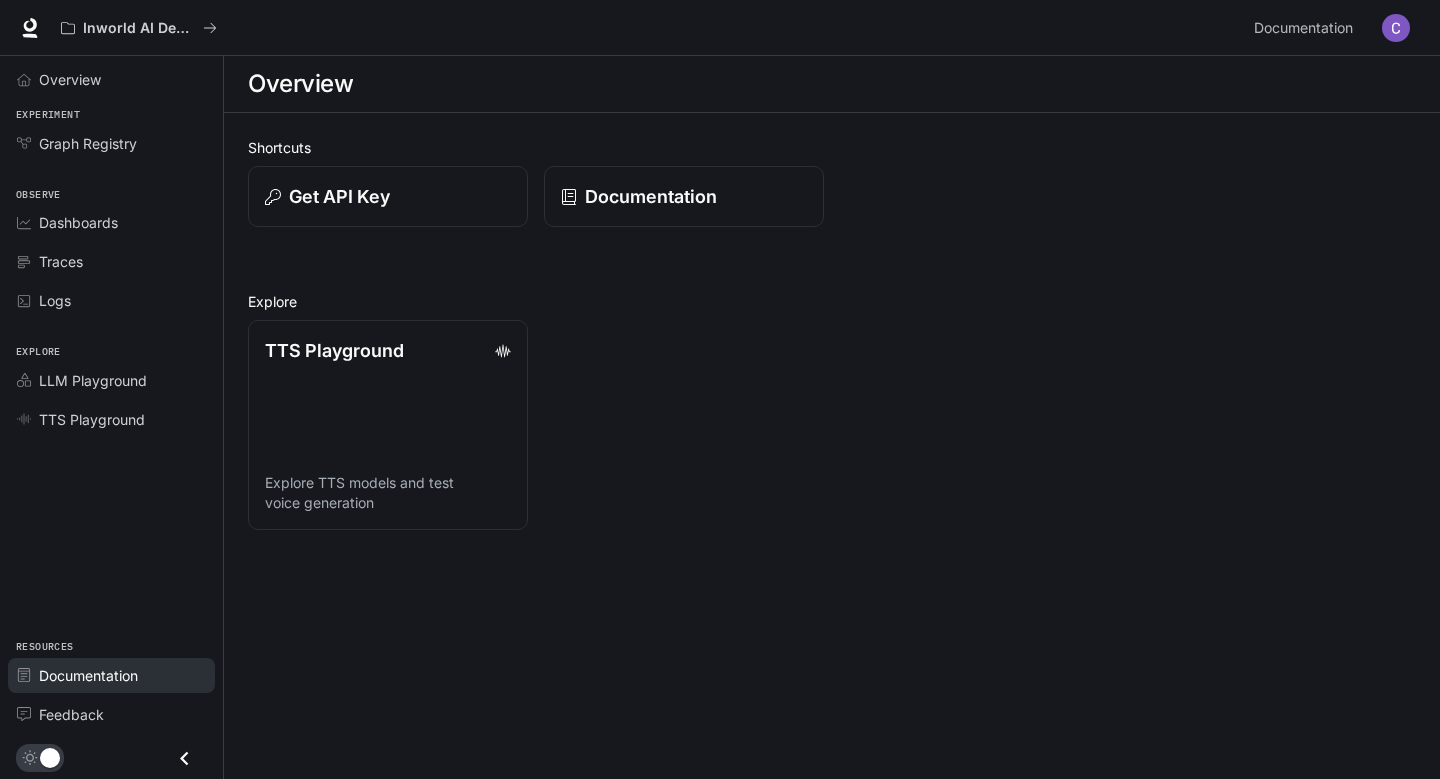 click on "Documentation" at bounding box center [88, 675] 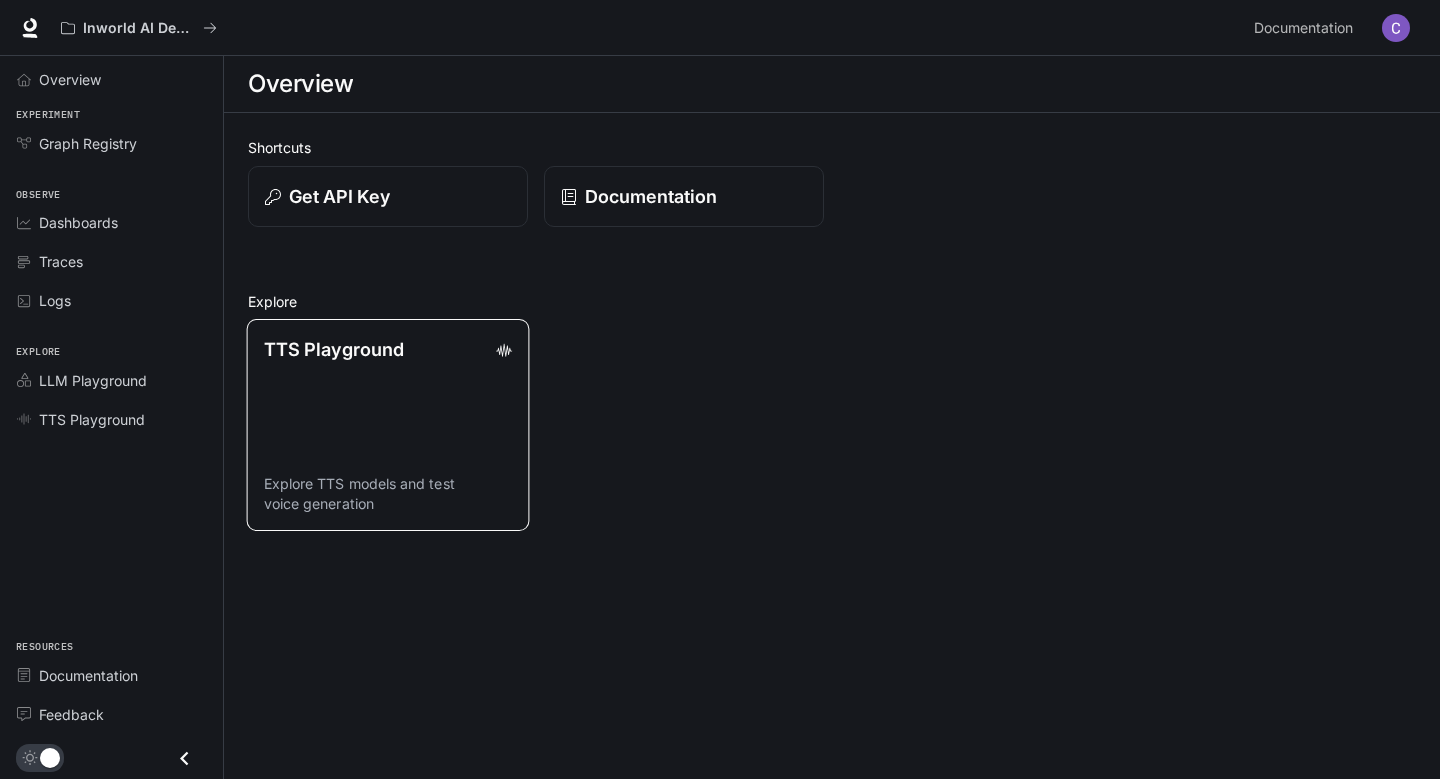 click on "TTS Playground Explore TTS models and test voice generation" at bounding box center [388, 425] 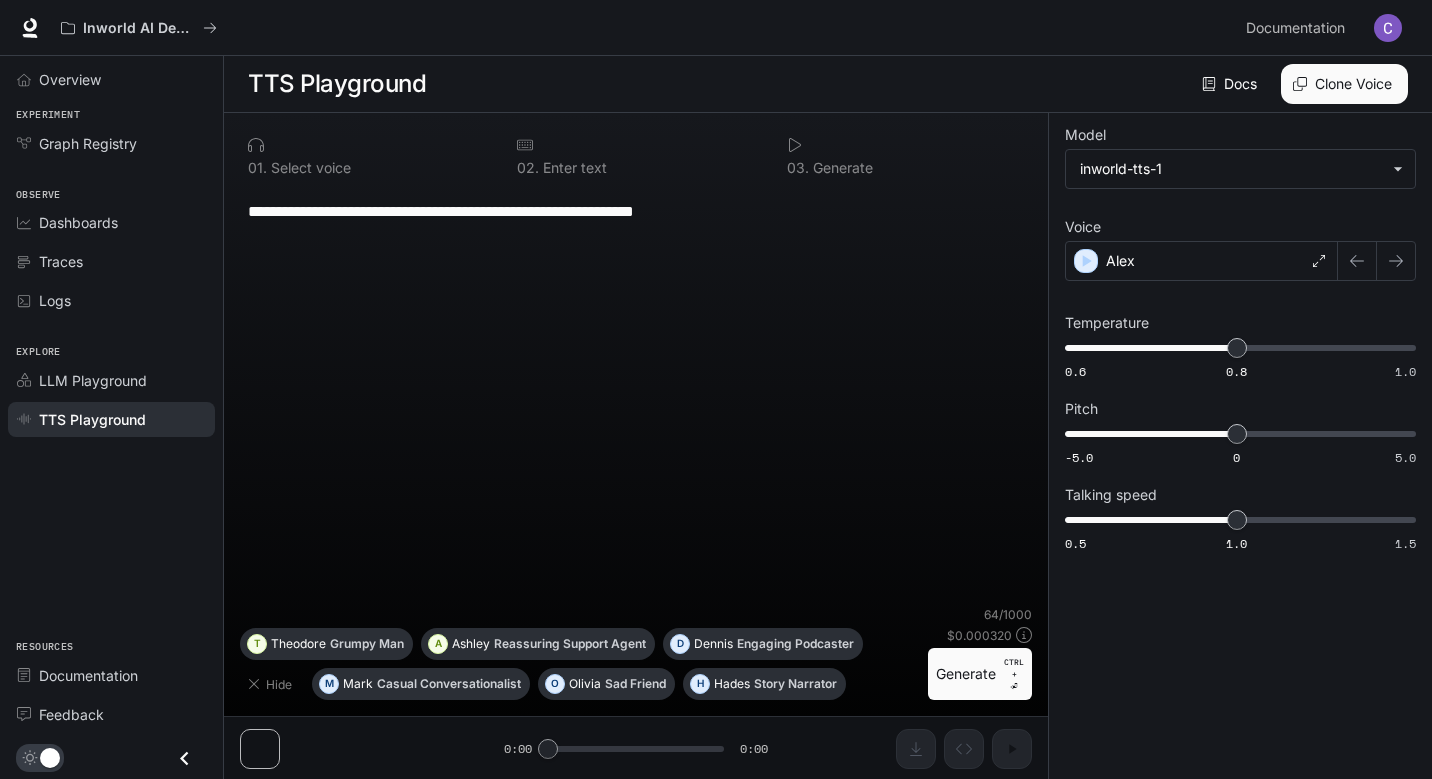 click on "Generate CTRL +  ⏎" at bounding box center (980, 674) 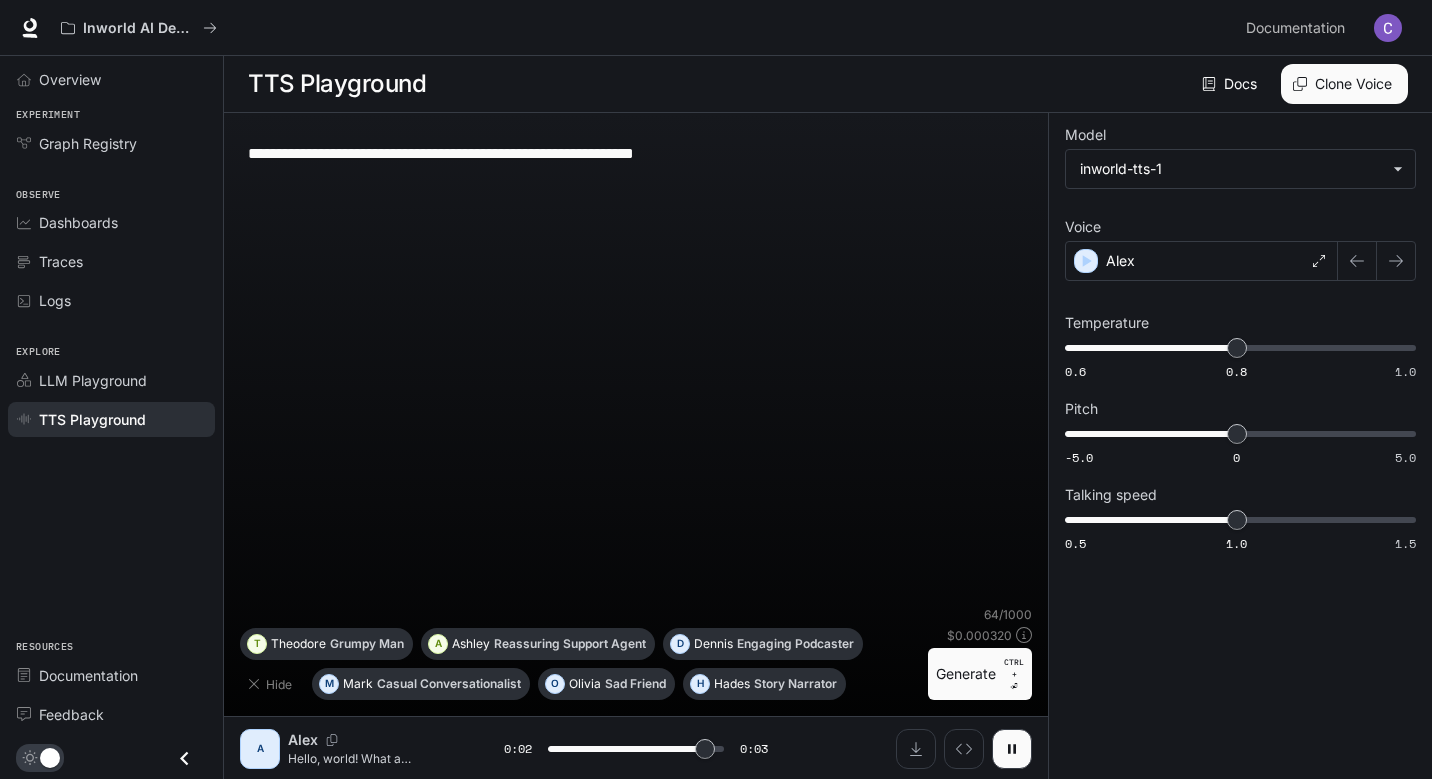type on "*" 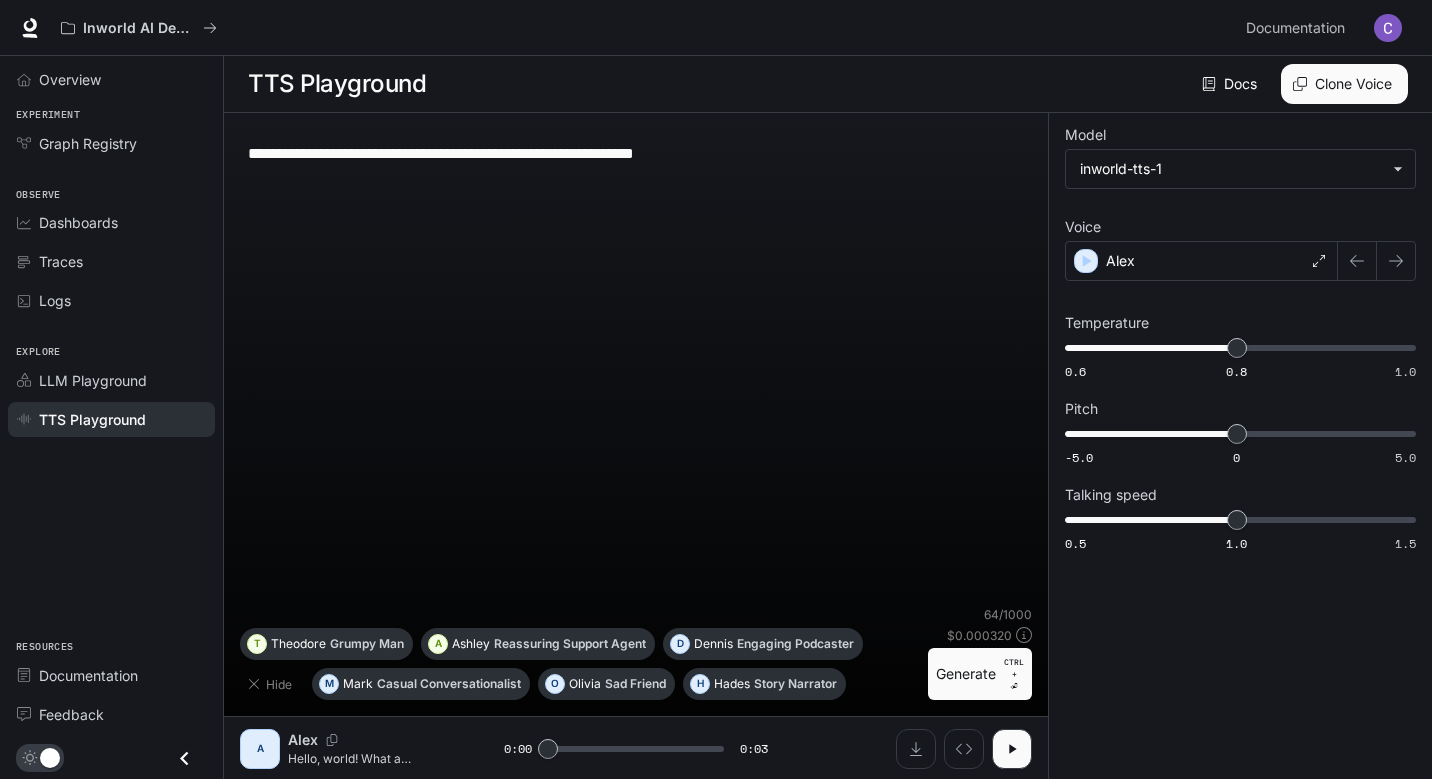 click on "**********" at bounding box center [636, 153] 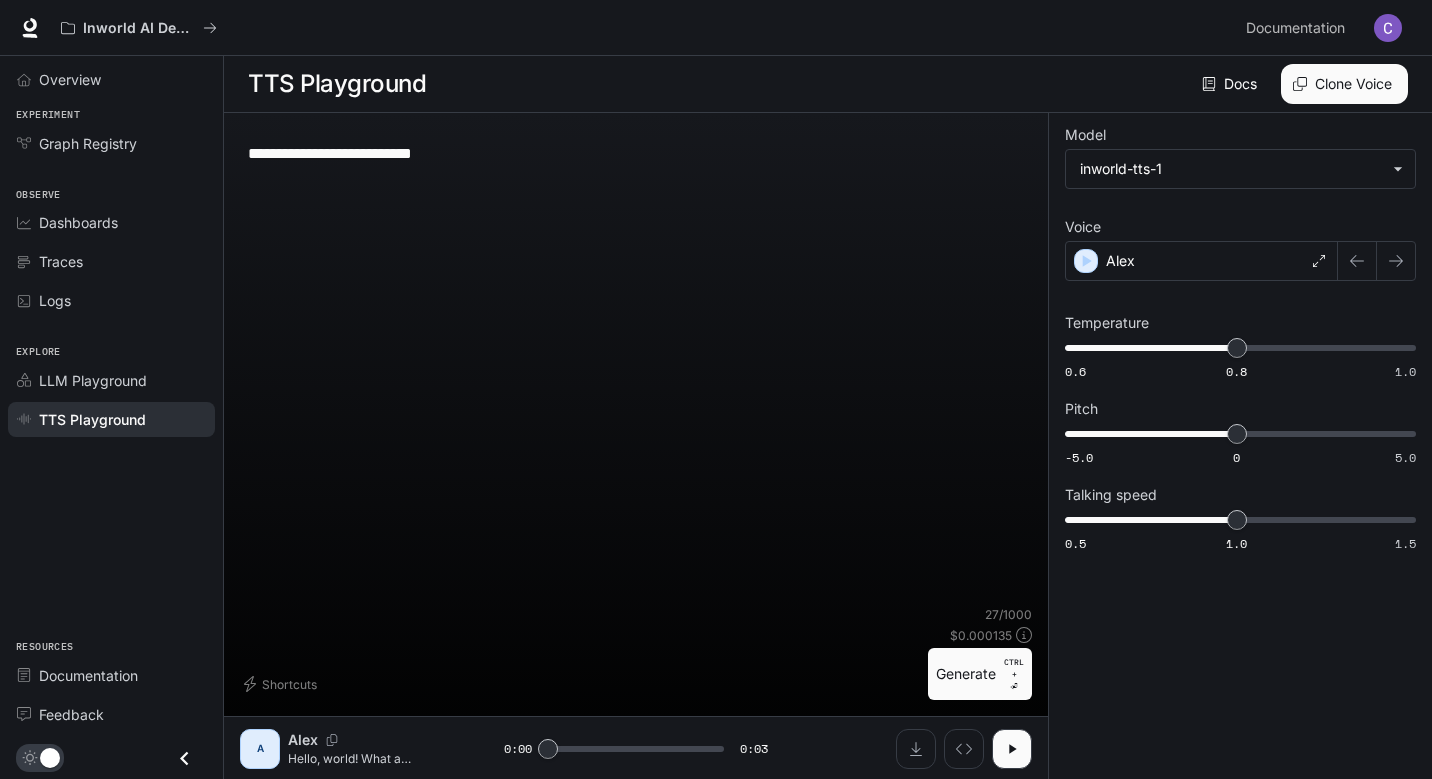 type on "**********" 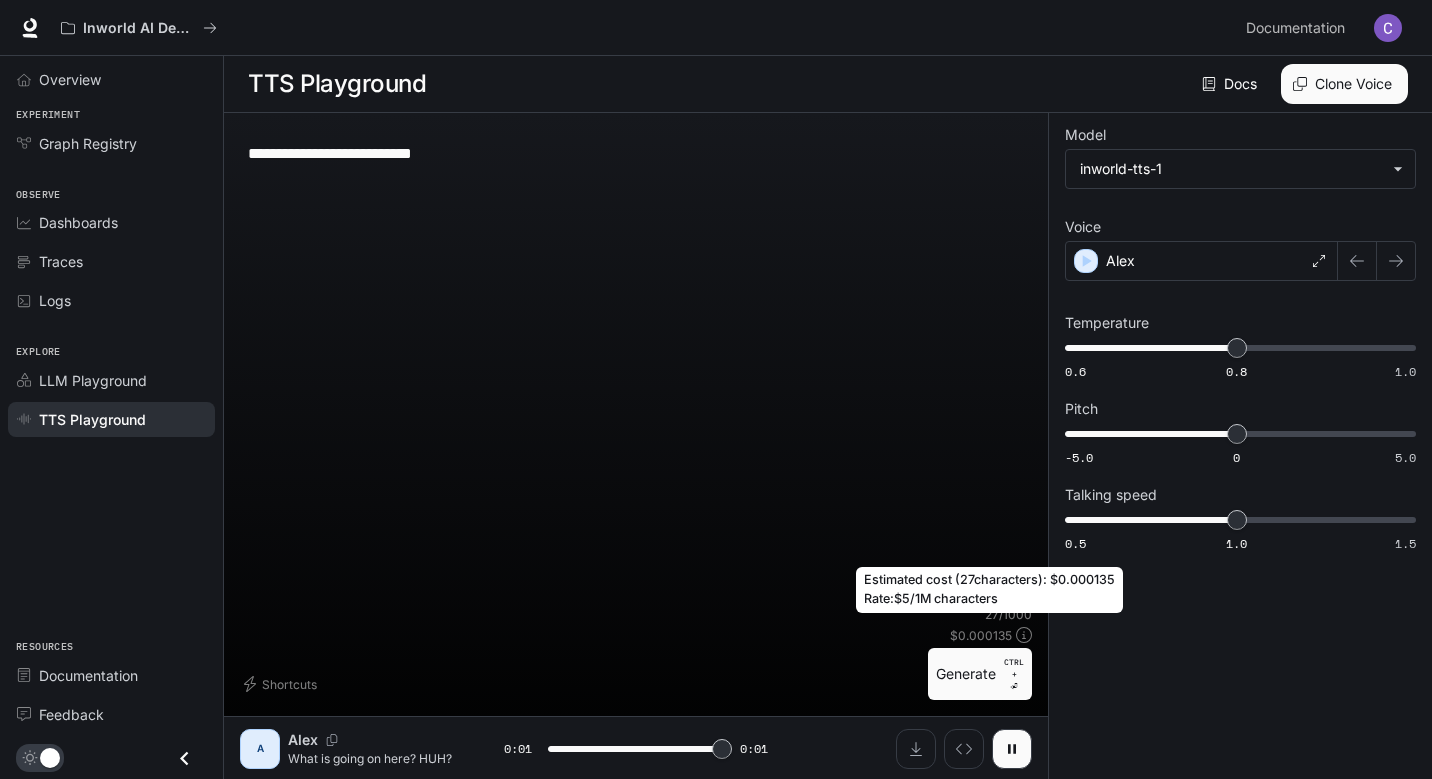 type on "*" 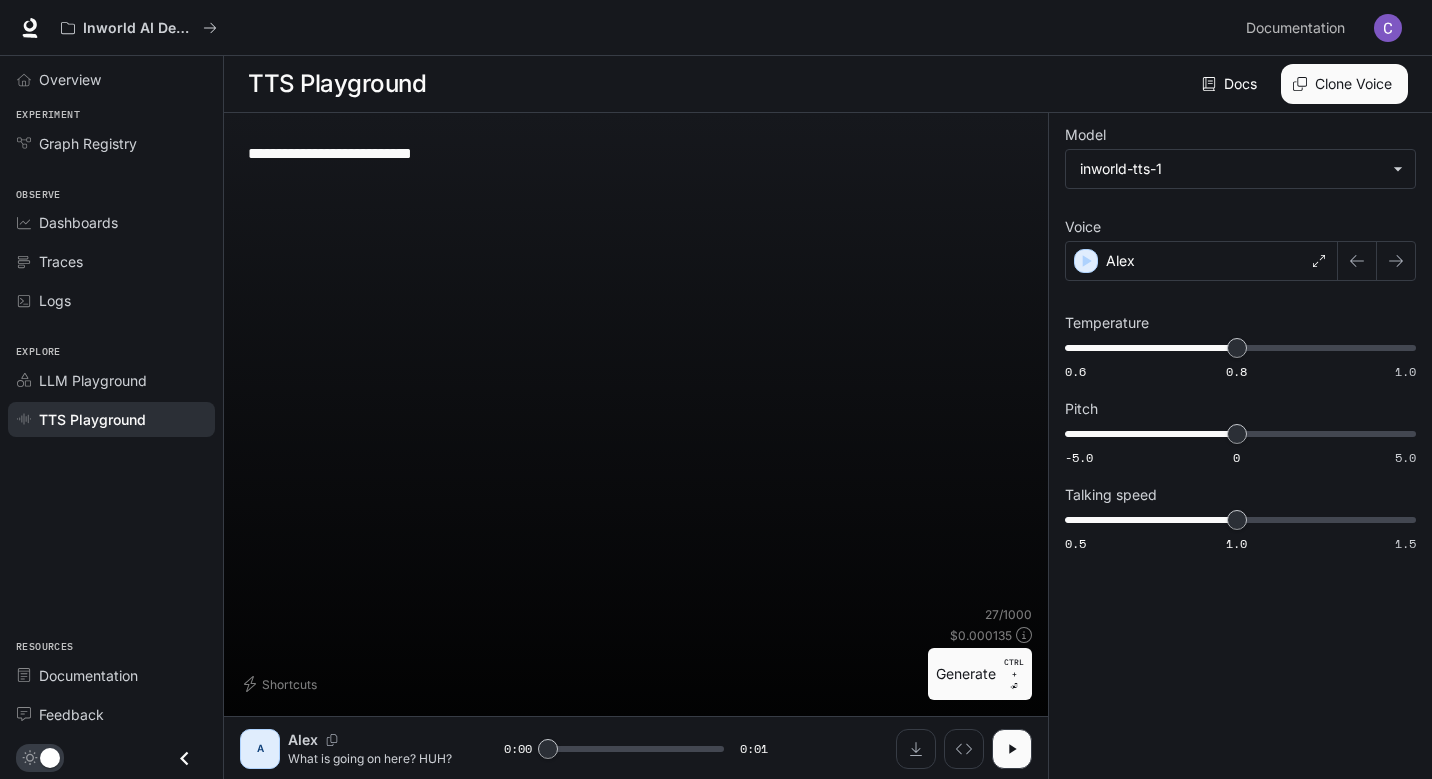 click on "**********" at bounding box center (636, 367) 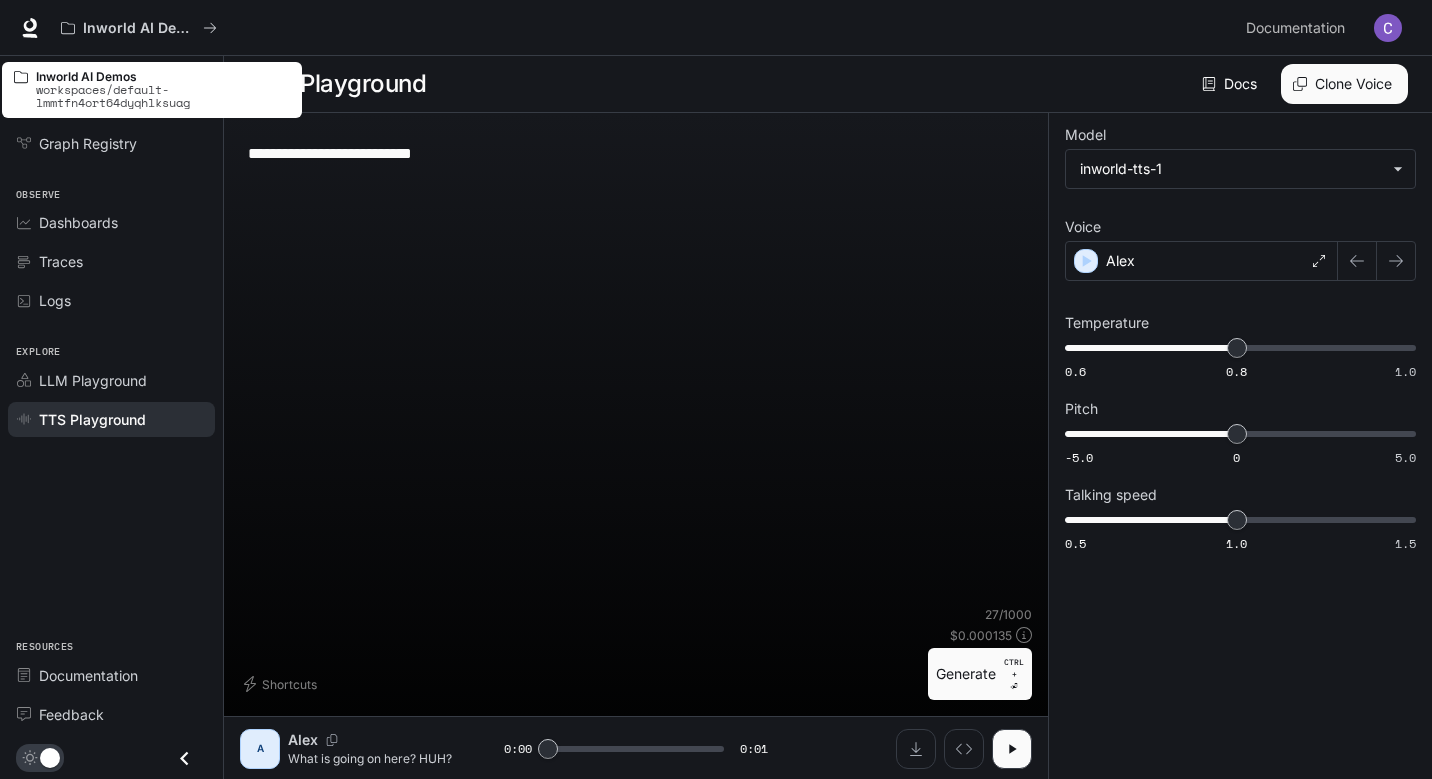 click on "Inworld AI Demos" at bounding box center [163, 76] 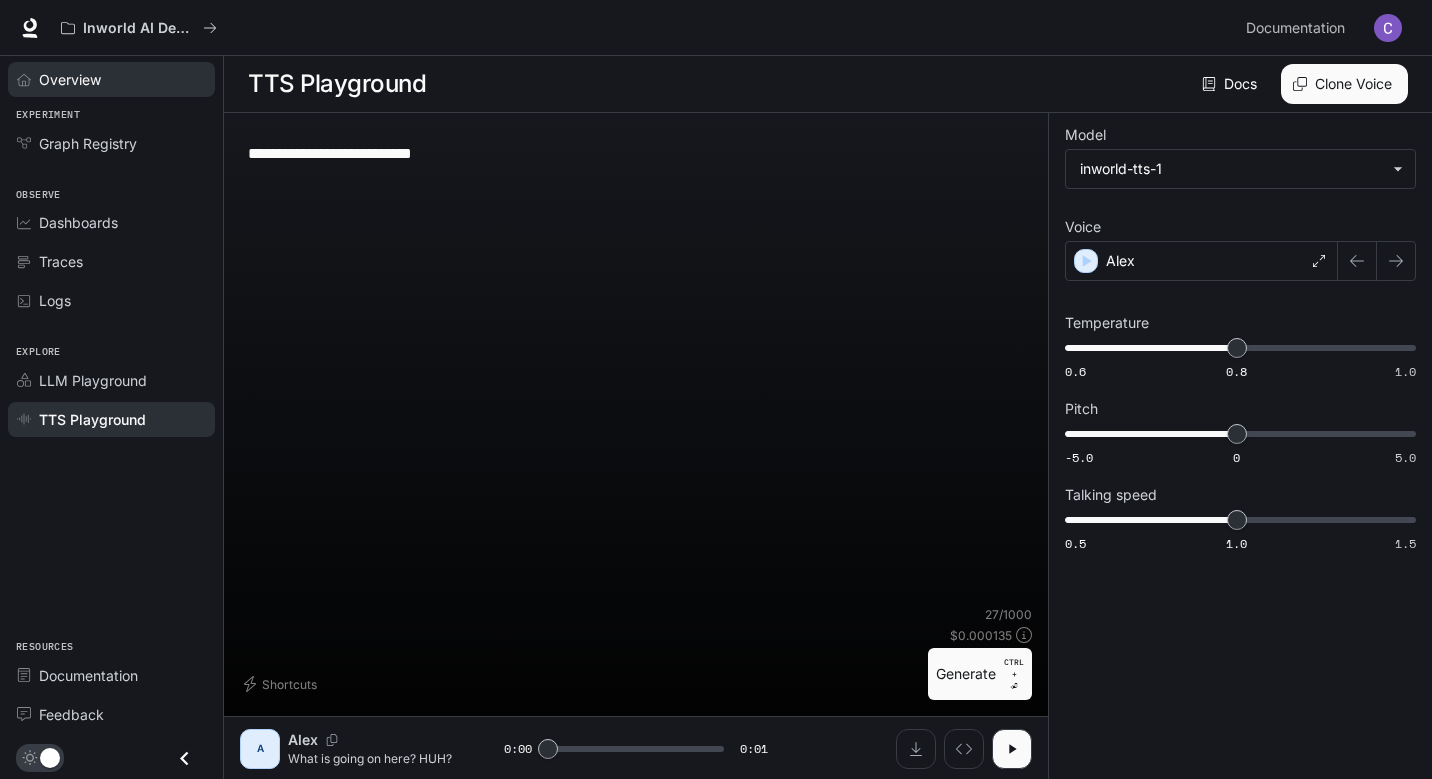 click on "Overview" at bounding box center (122, 79) 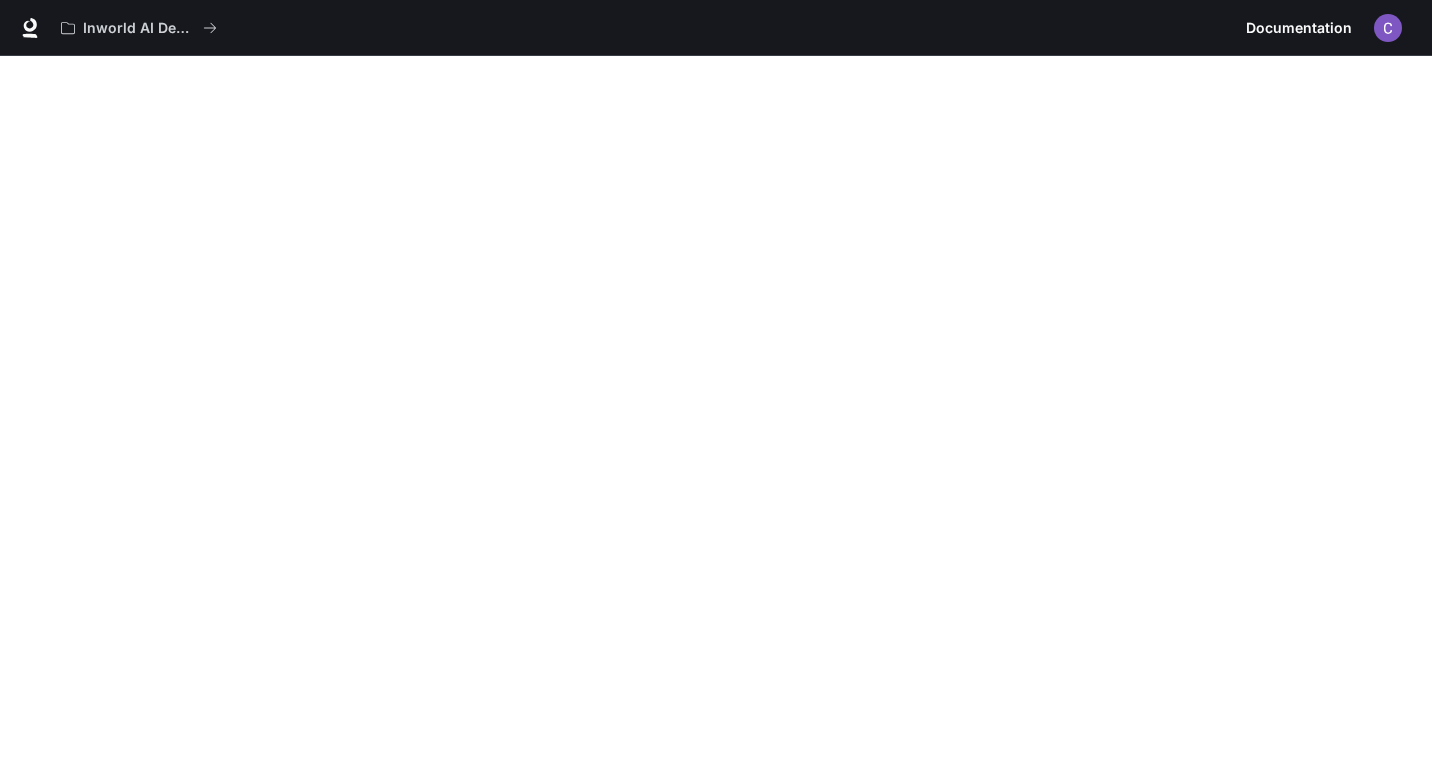 scroll, scrollTop: 0, scrollLeft: 0, axis: both 